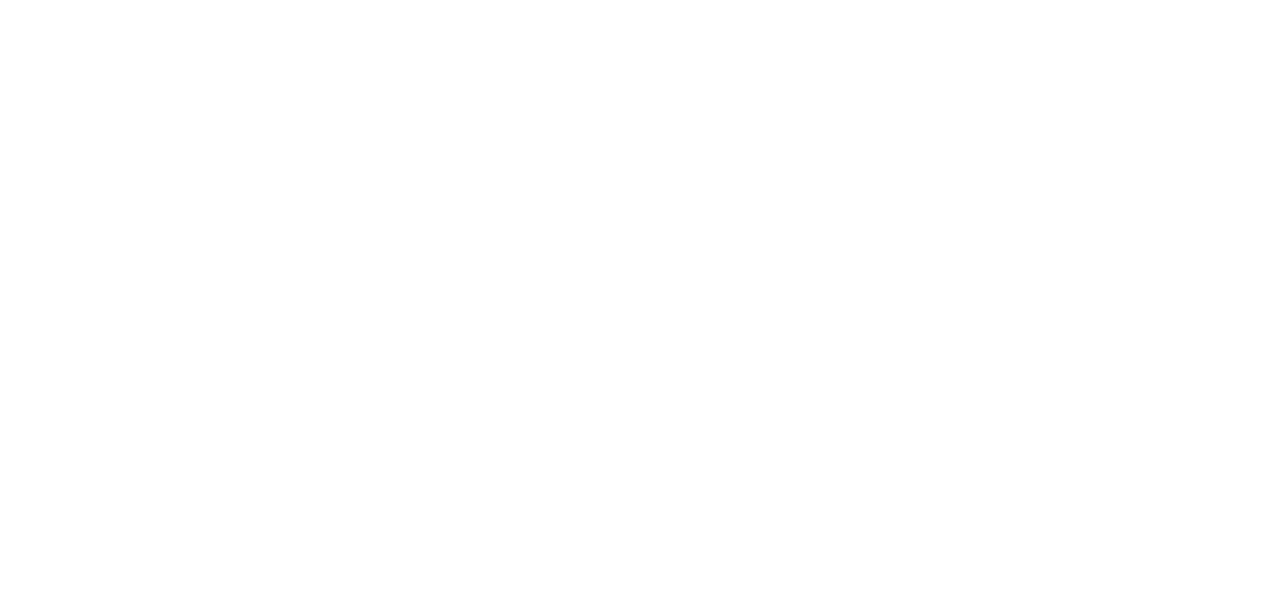 scroll, scrollTop: 0, scrollLeft: 0, axis: both 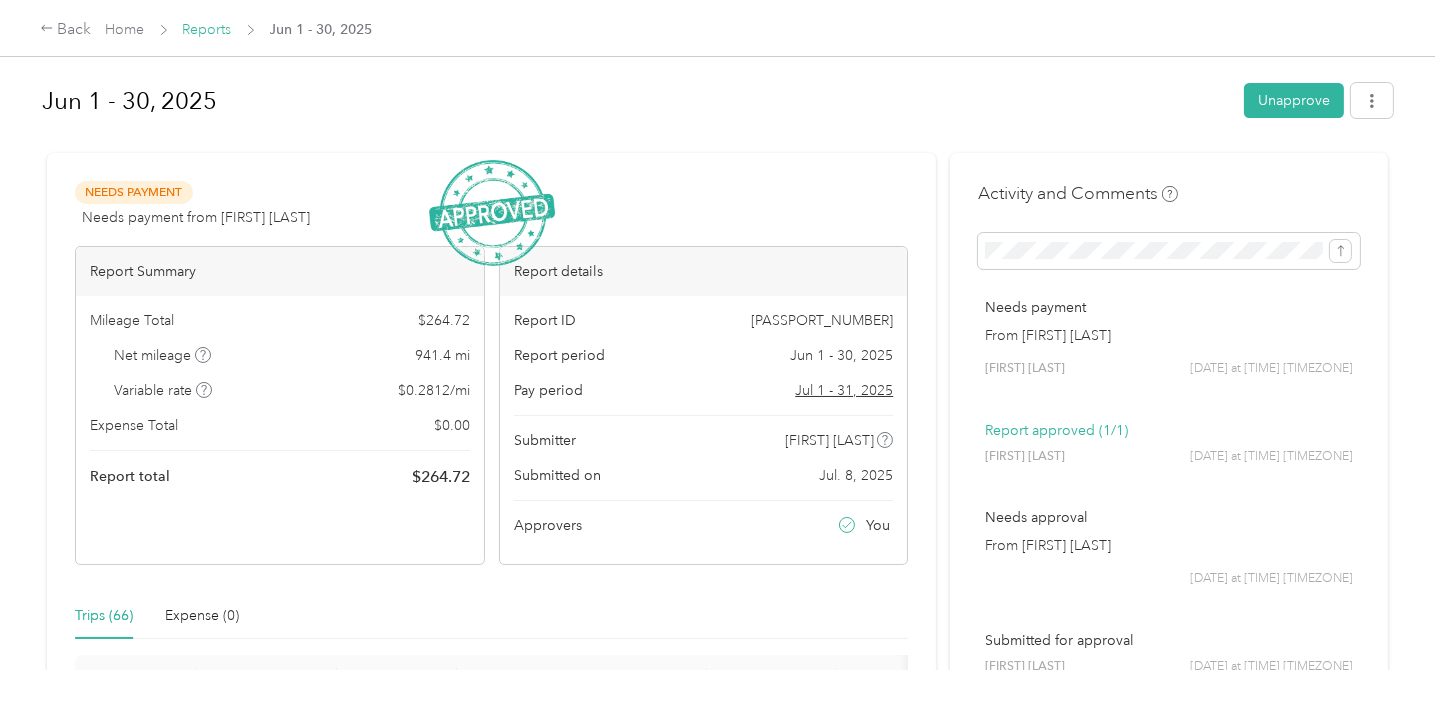 click on "Reports" at bounding box center (207, 29) 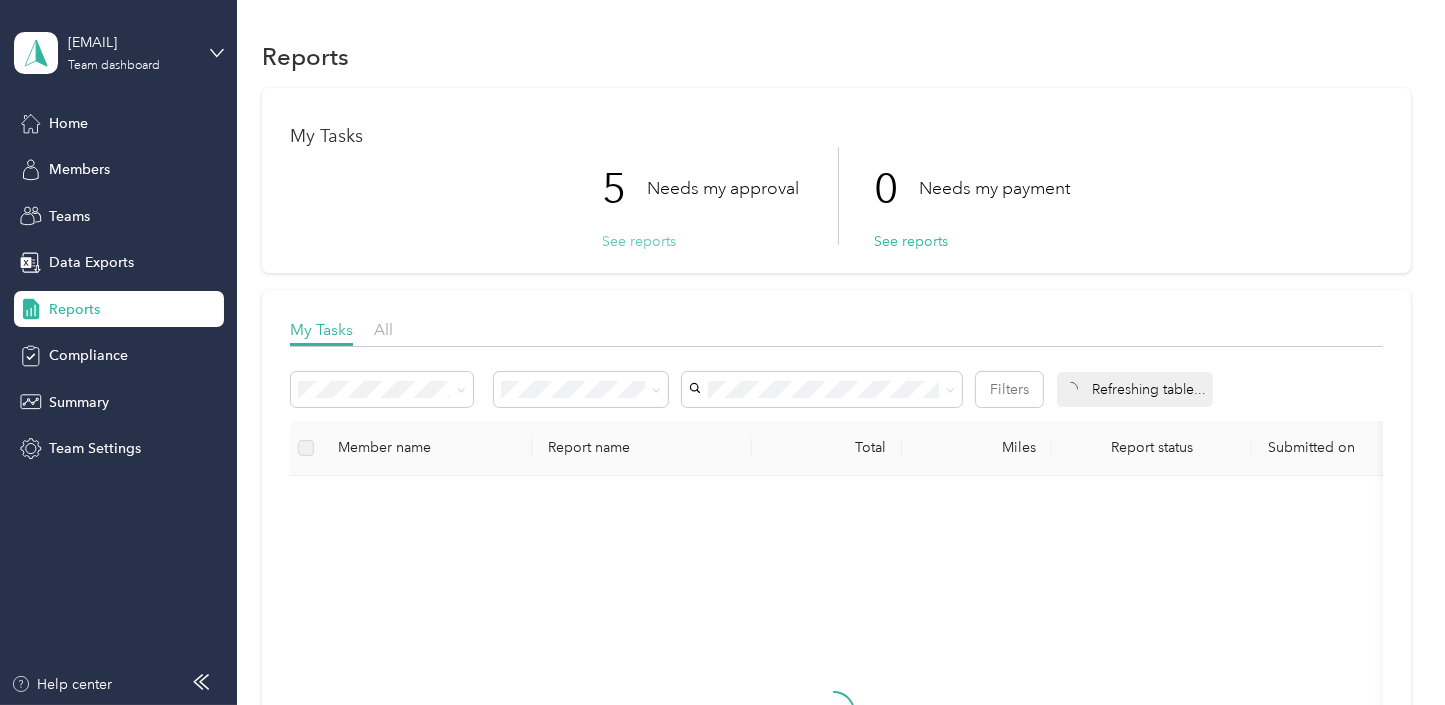 click on "See reports" at bounding box center (639, 241) 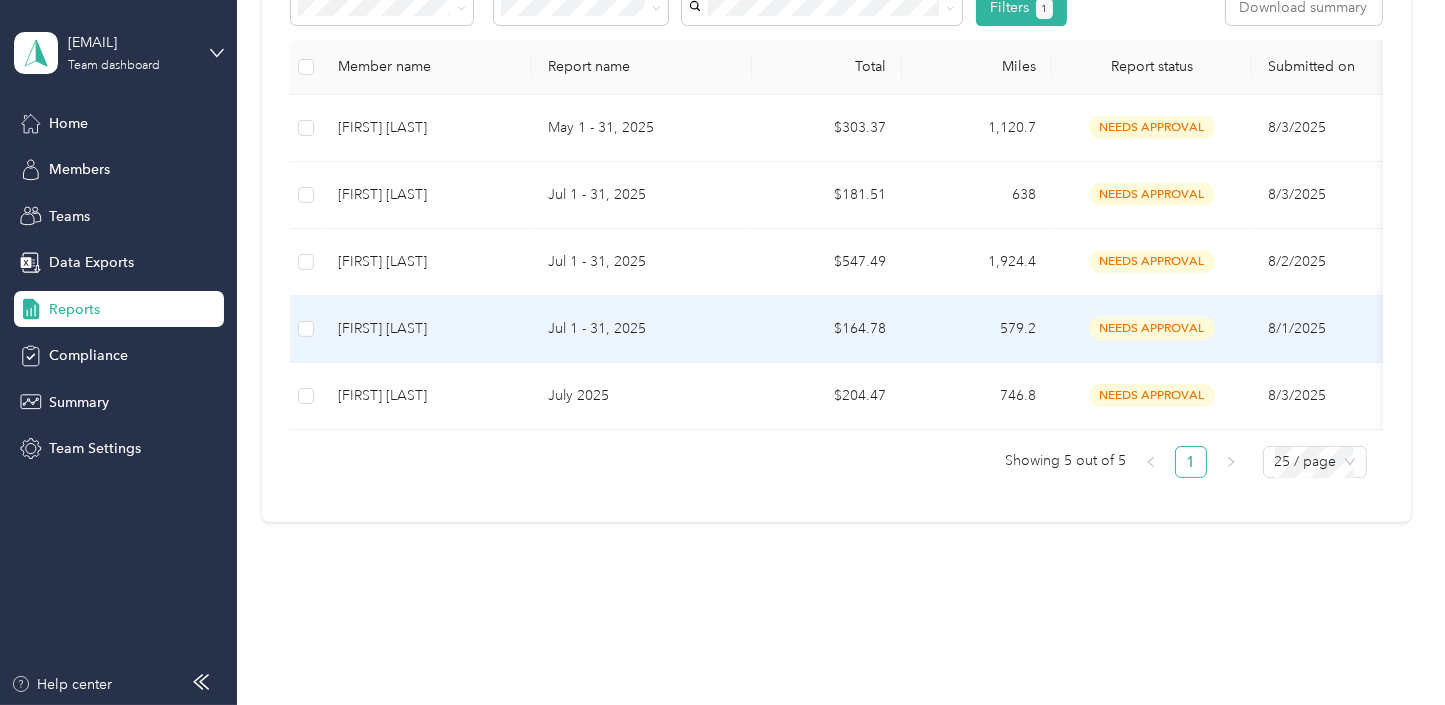 scroll, scrollTop: 400, scrollLeft: 0, axis: vertical 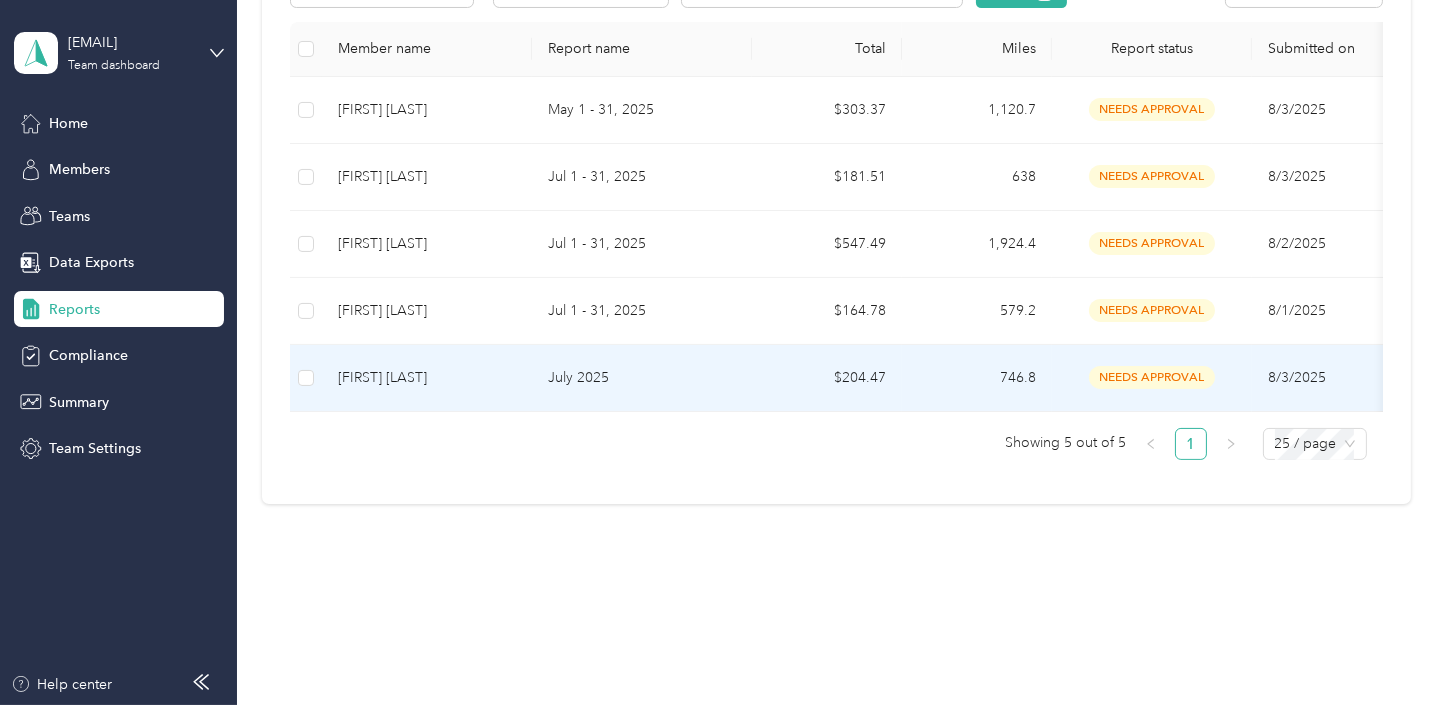 click on "[FIRST] [LAST]" at bounding box center (427, 378) 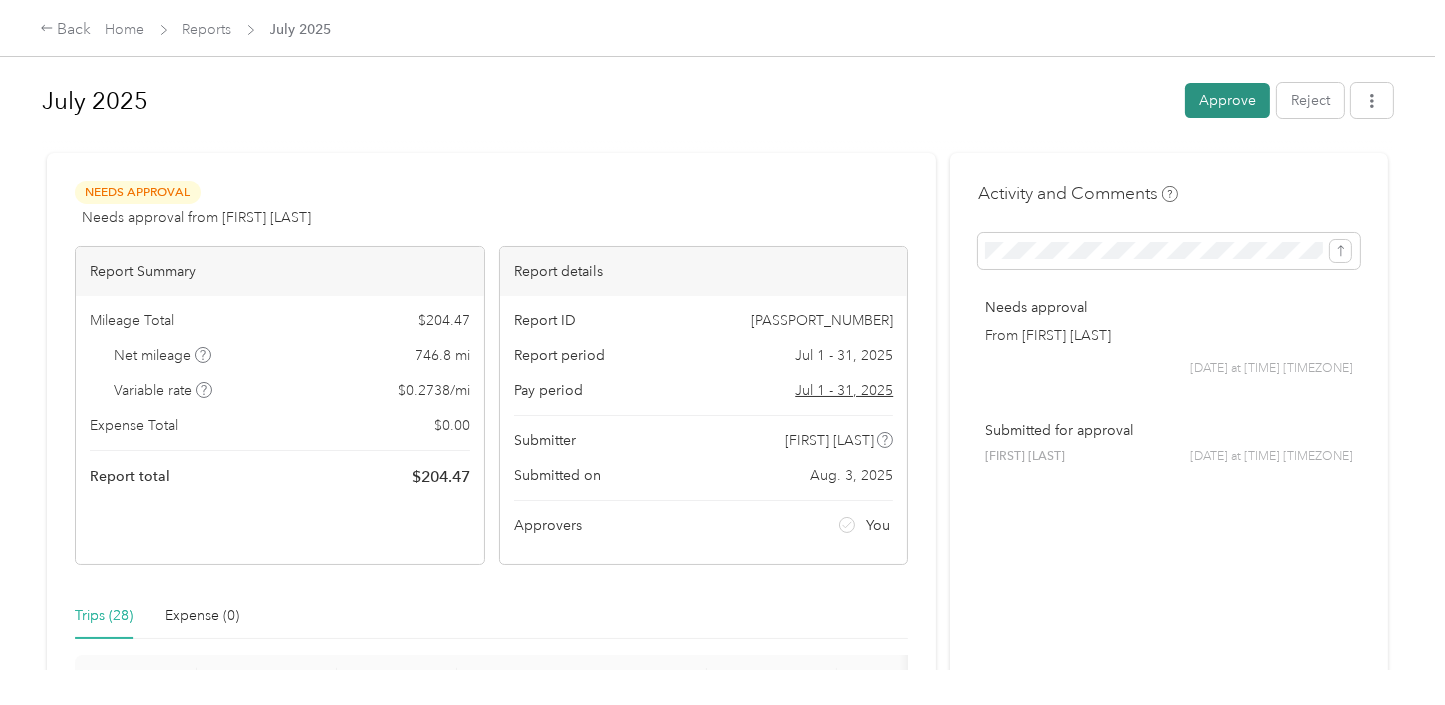 click on "Approve" at bounding box center [1227, 100] 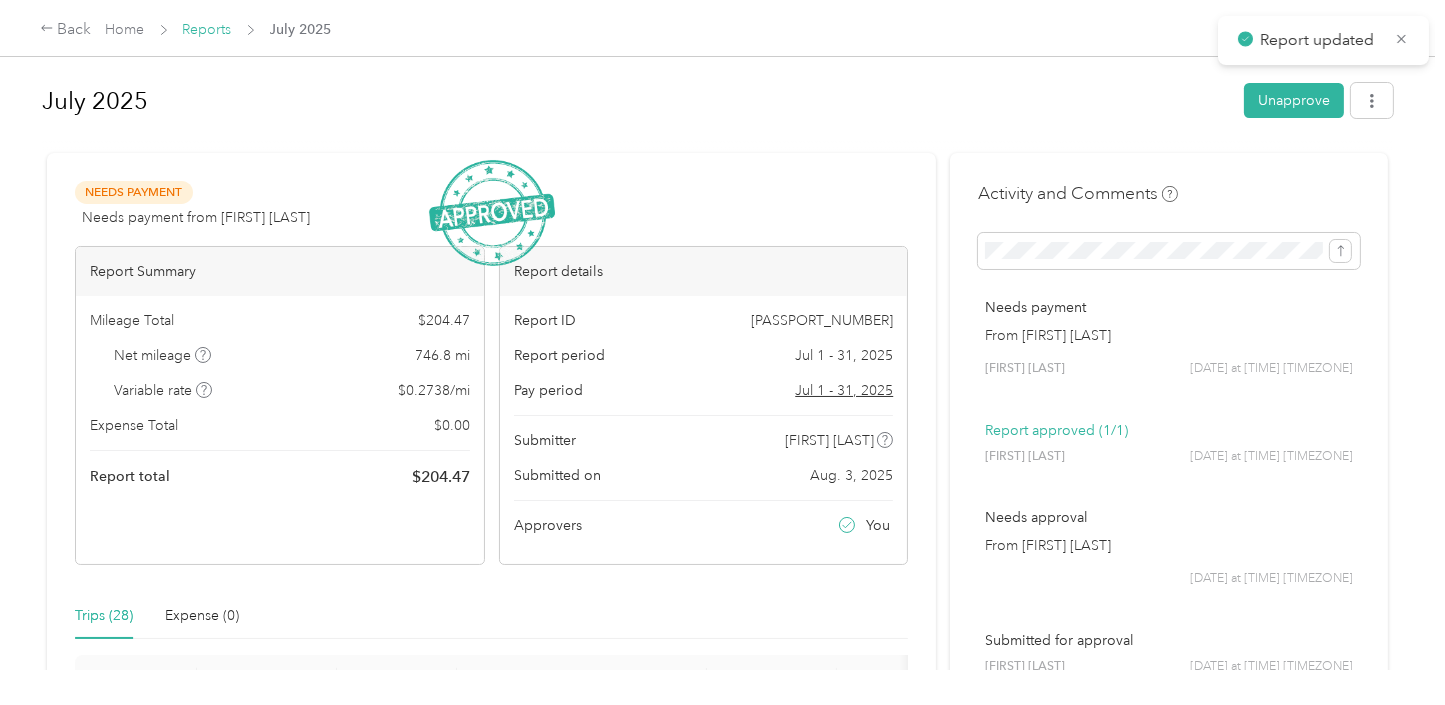 click on "Reports" at bounding box center (207, 29) 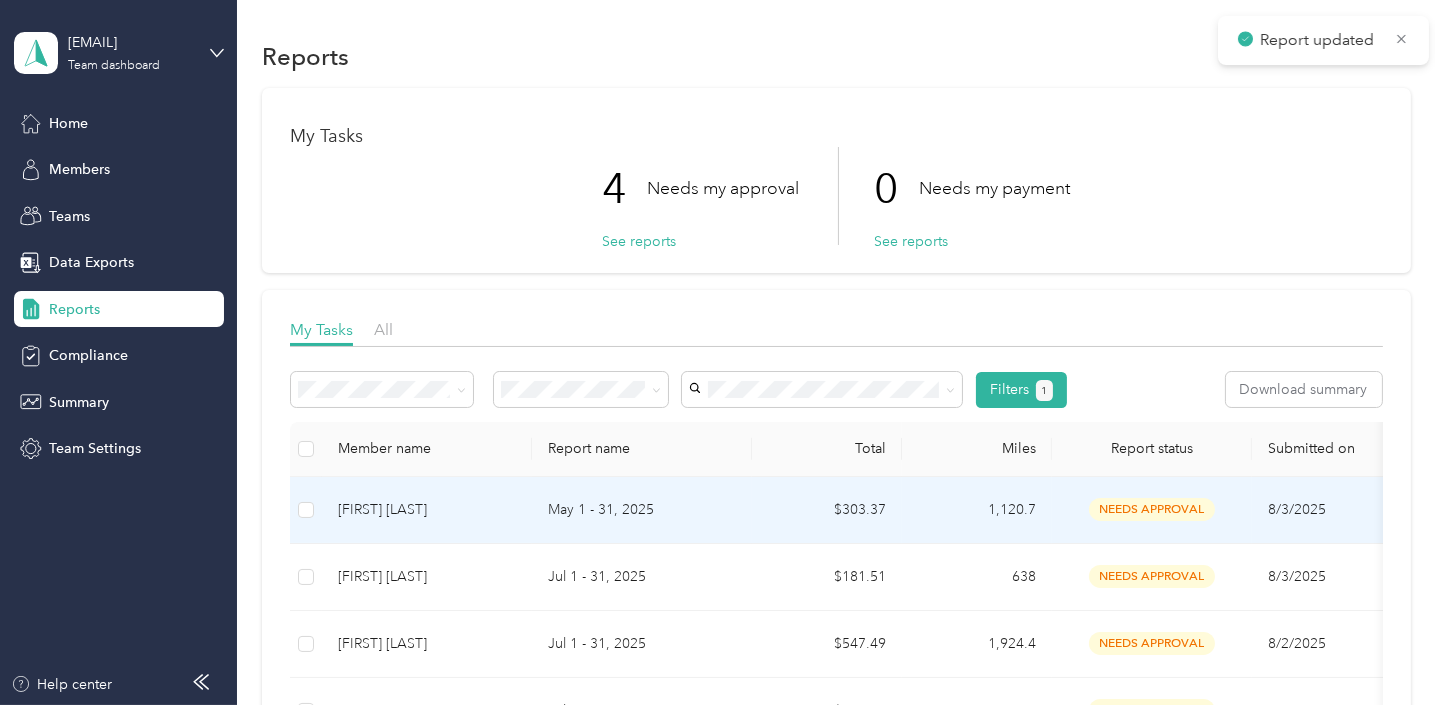 click on "[FIRST] [LAST]" at bounding box center (427, 510) 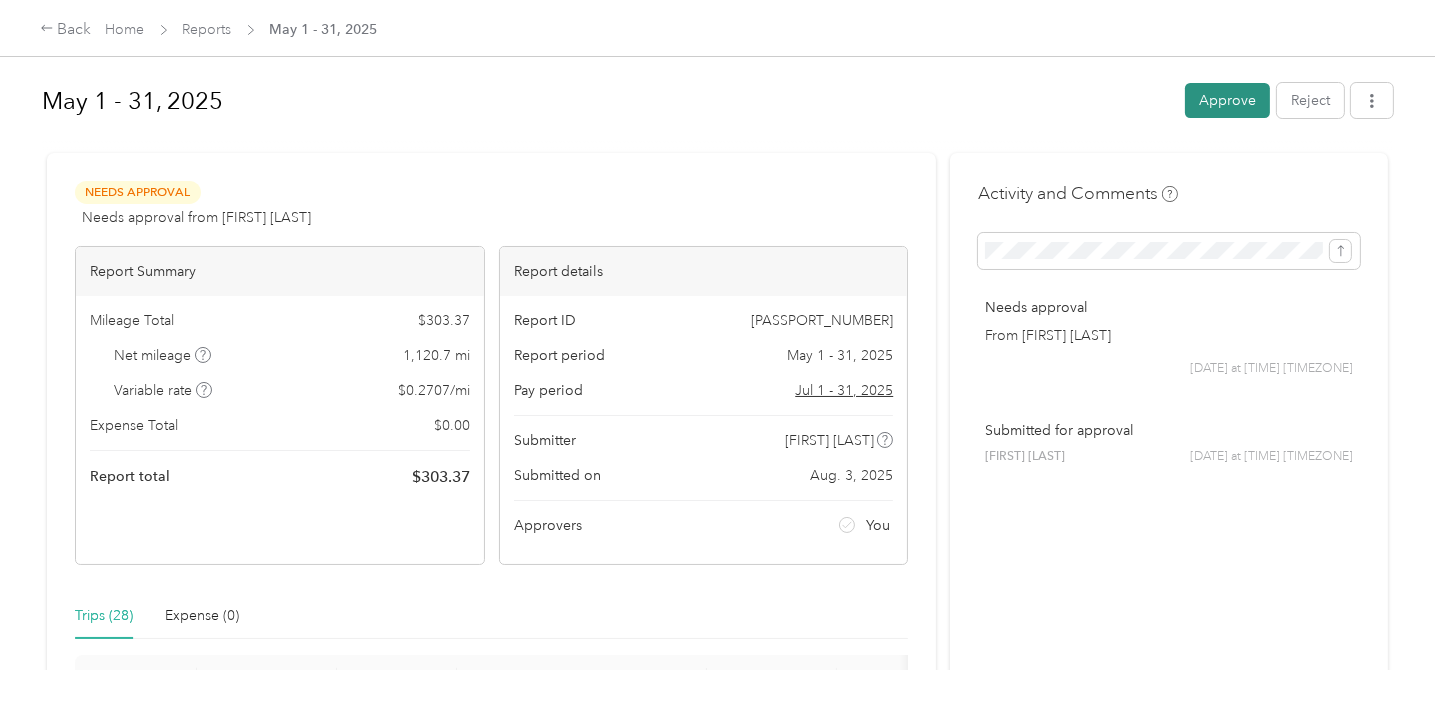 click on "Approve" at bounding box center [1227, 100] 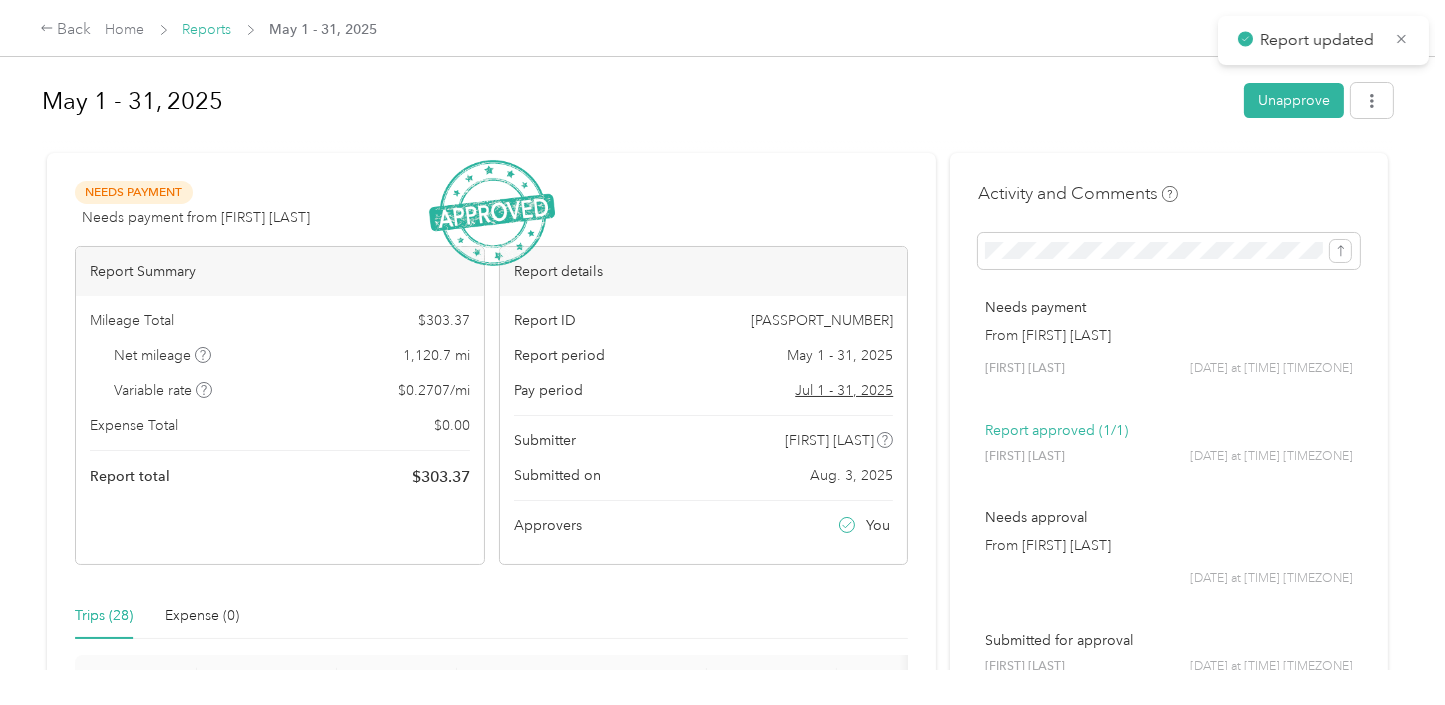 click on "Reports" at bounding box center [207, 29] 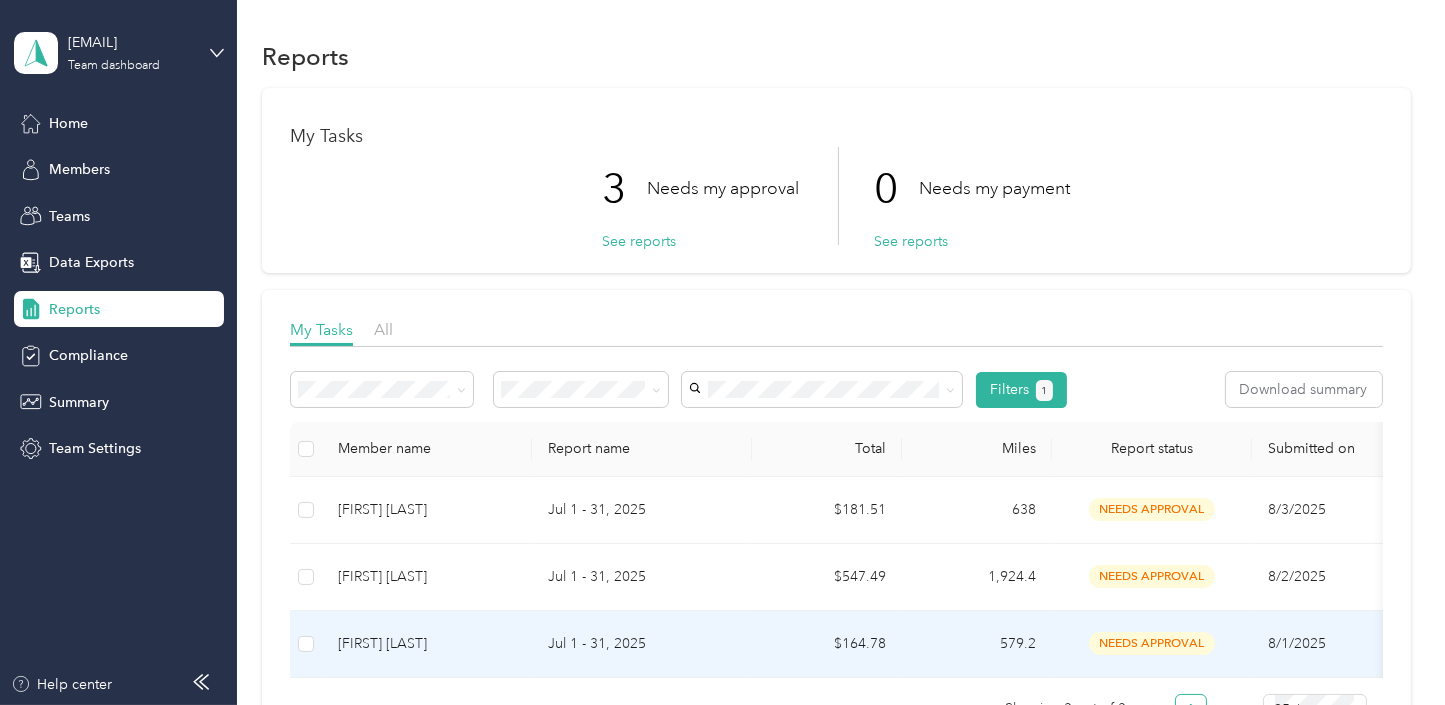 click on "[FIRST] [LAST]" at bounding box center (427, 644) 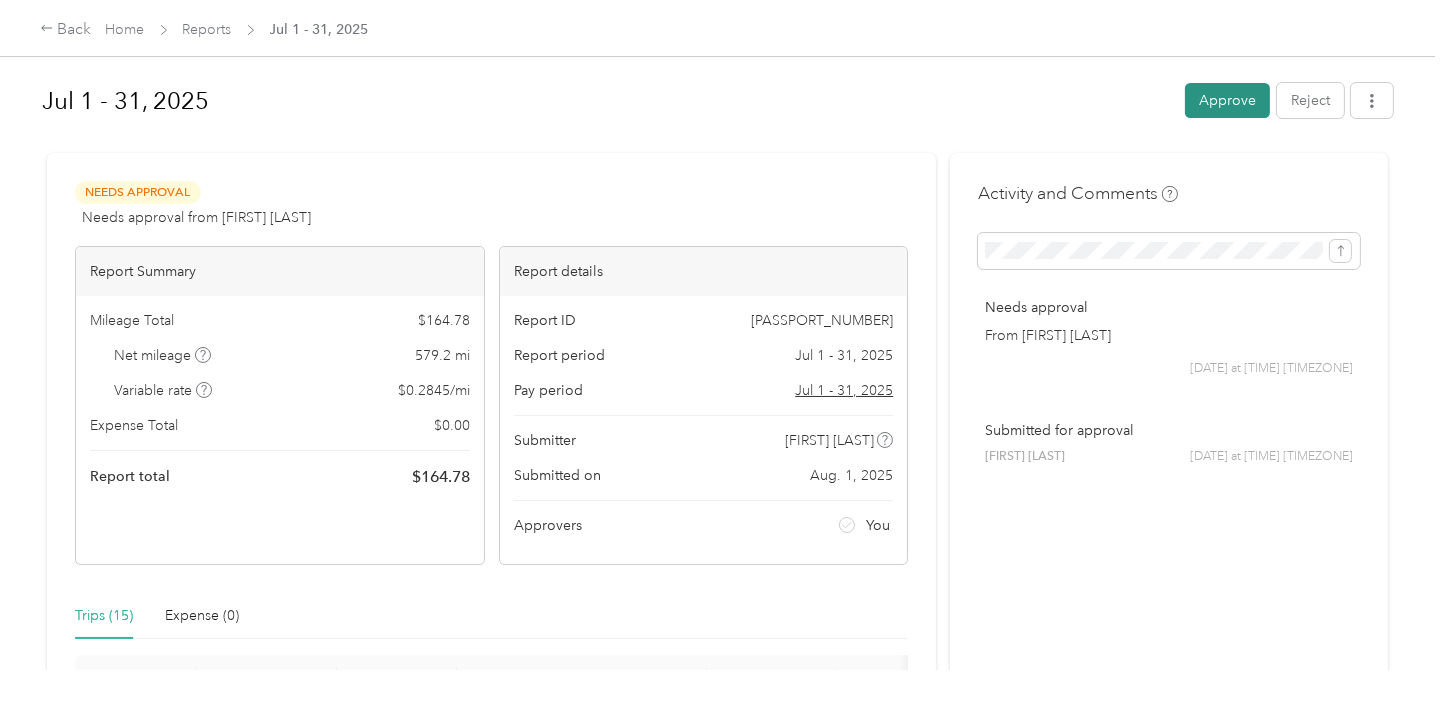 click on "Approve" at bounding box center [1227, 100] 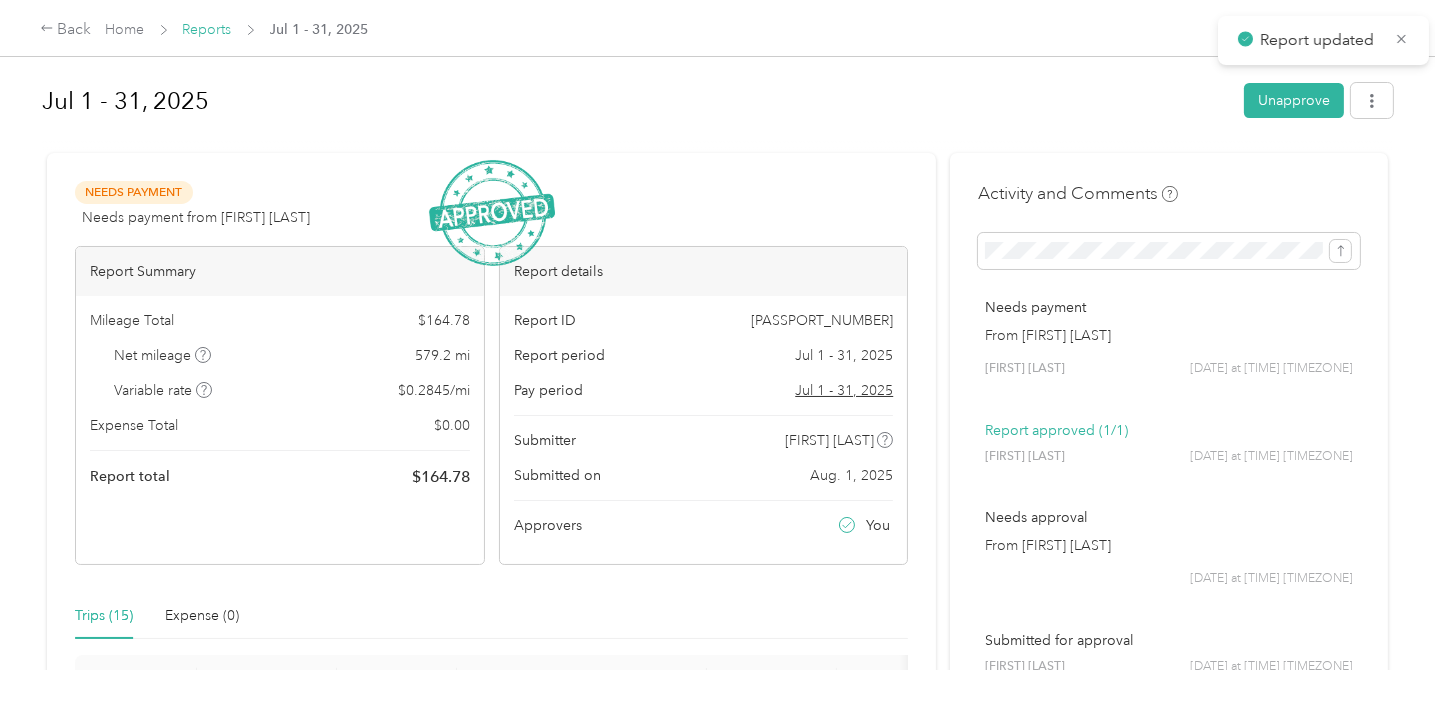 click on "Reports" at bounding box center [207, 29] 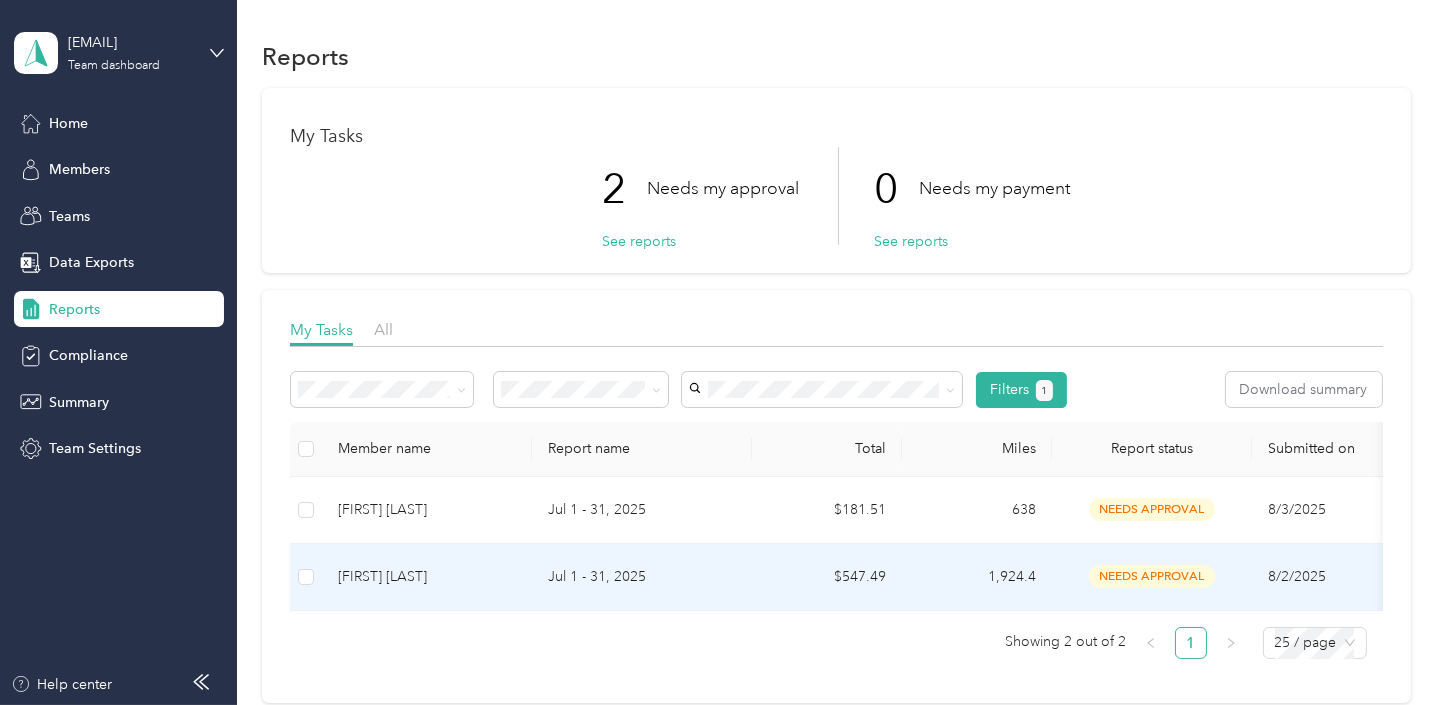click on "[FIRST] [LAST]" at bounding box center (427, 577) 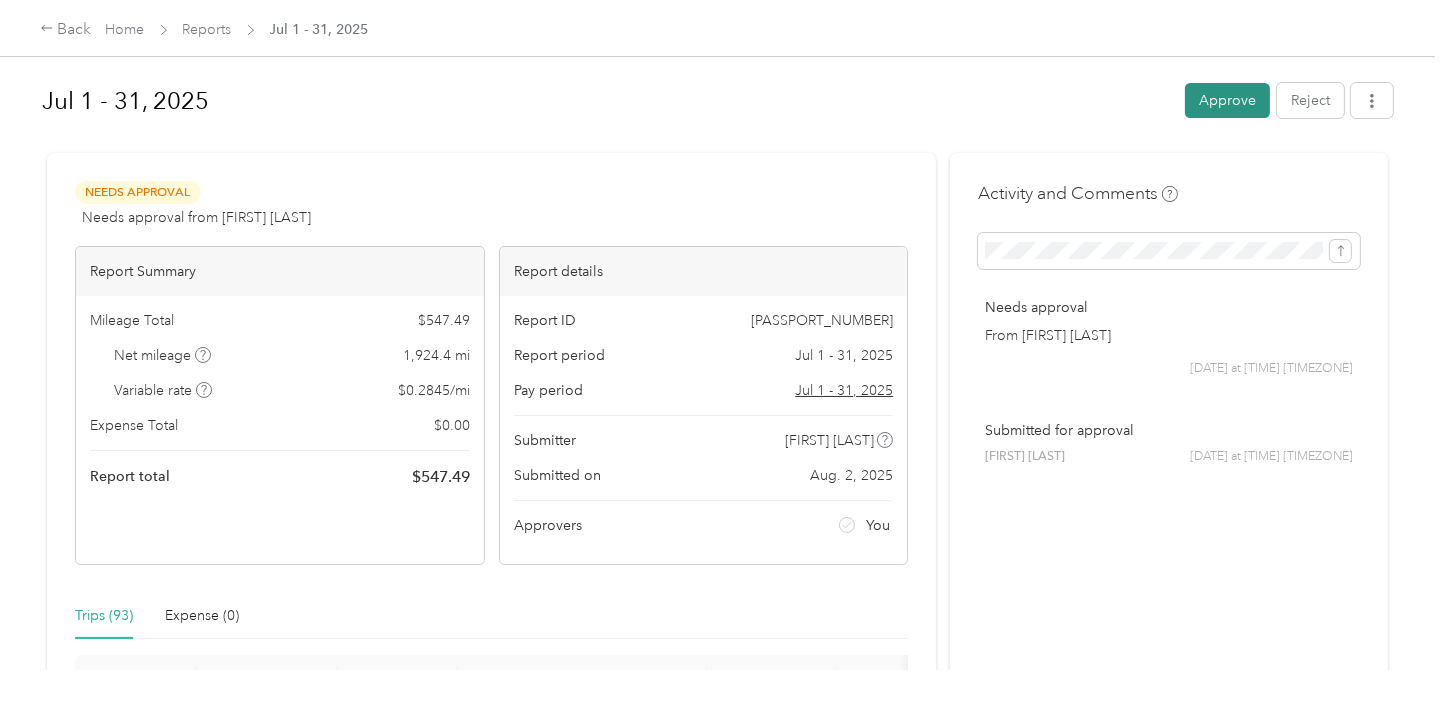 click on "Approve" at bounding box center [1227, 100] 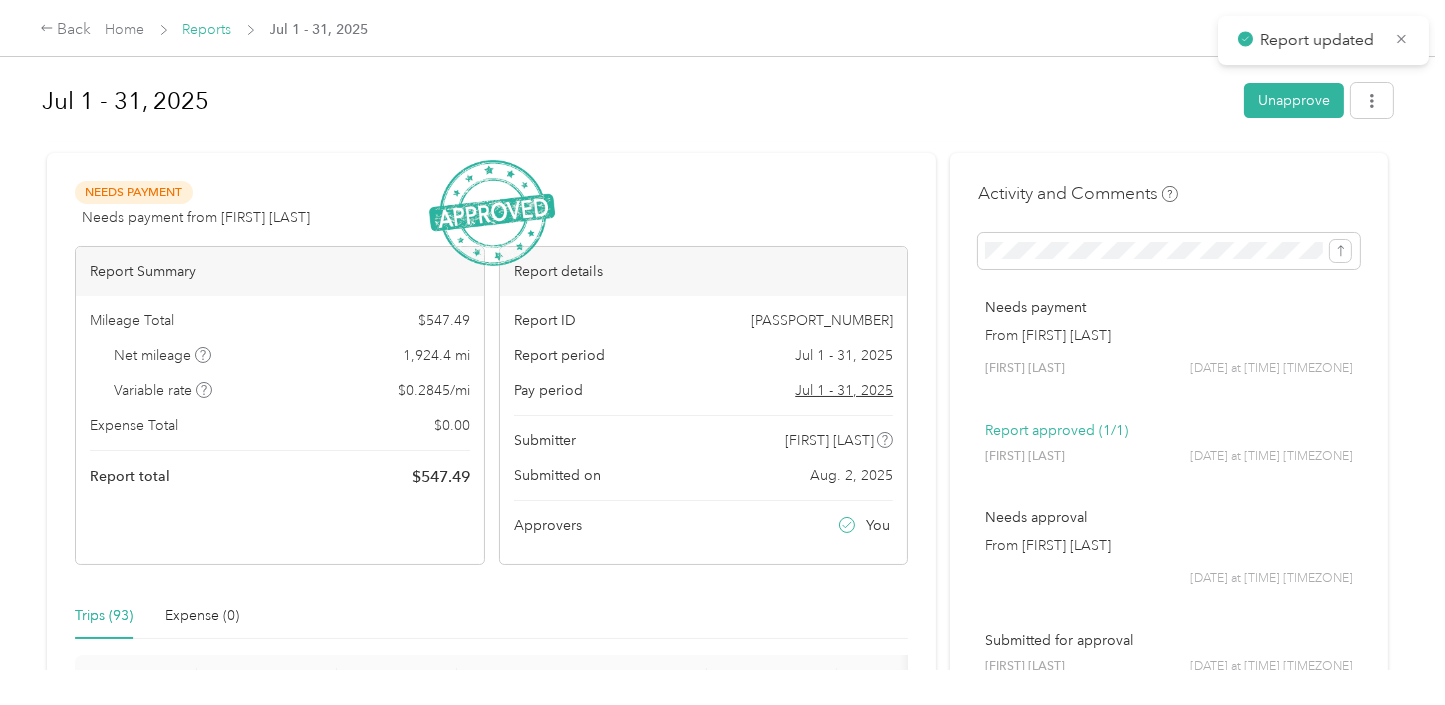 click on "Reports" at bounding box center (207, 29) 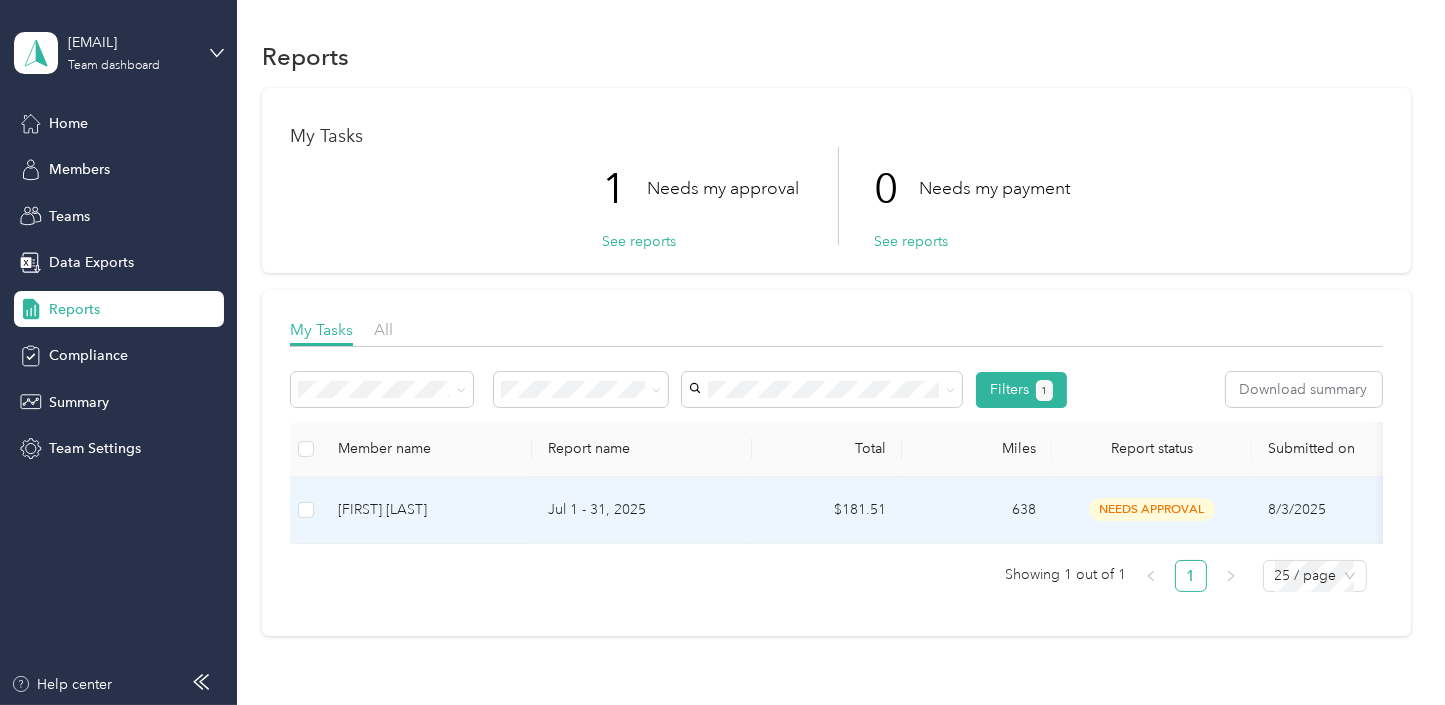 click on "[FIRST] [LAST]" at bounding box center [427, 510] 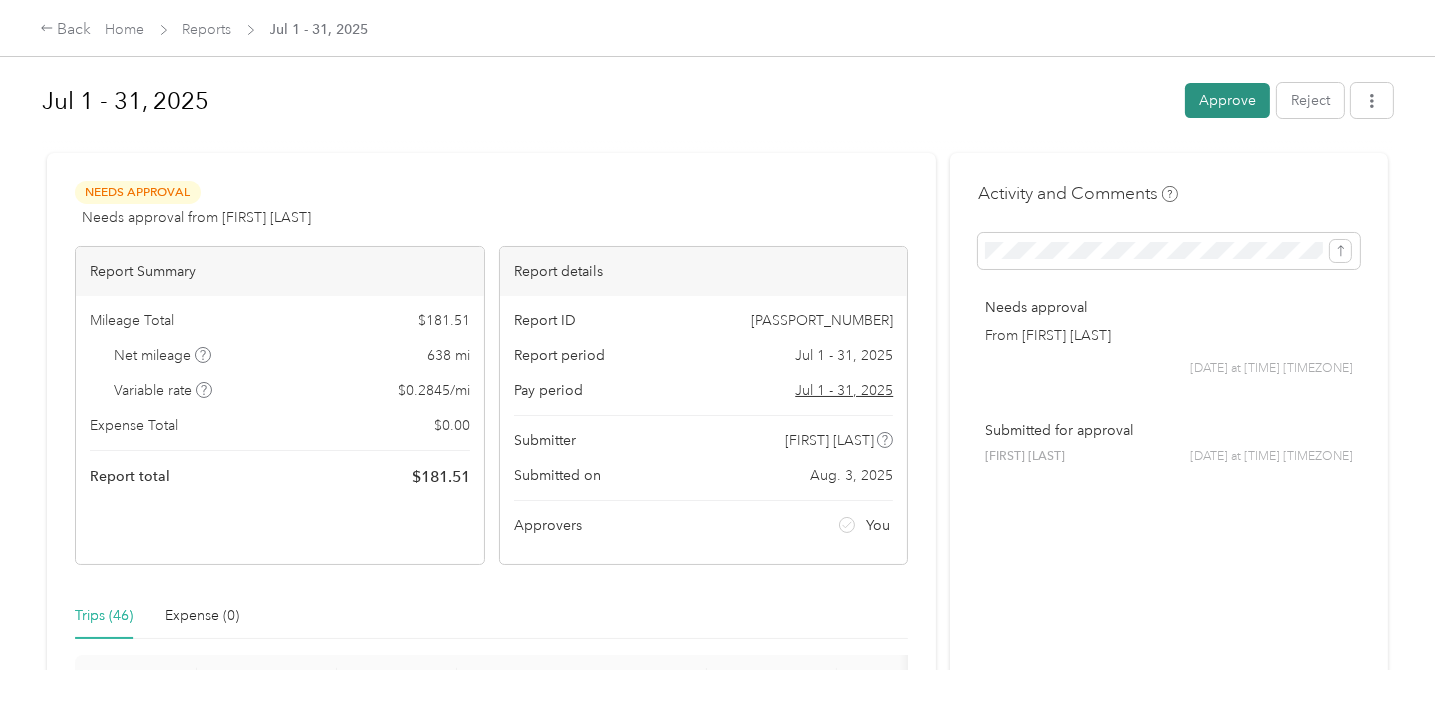click on "Approve" at bounding box center [1227, 100] 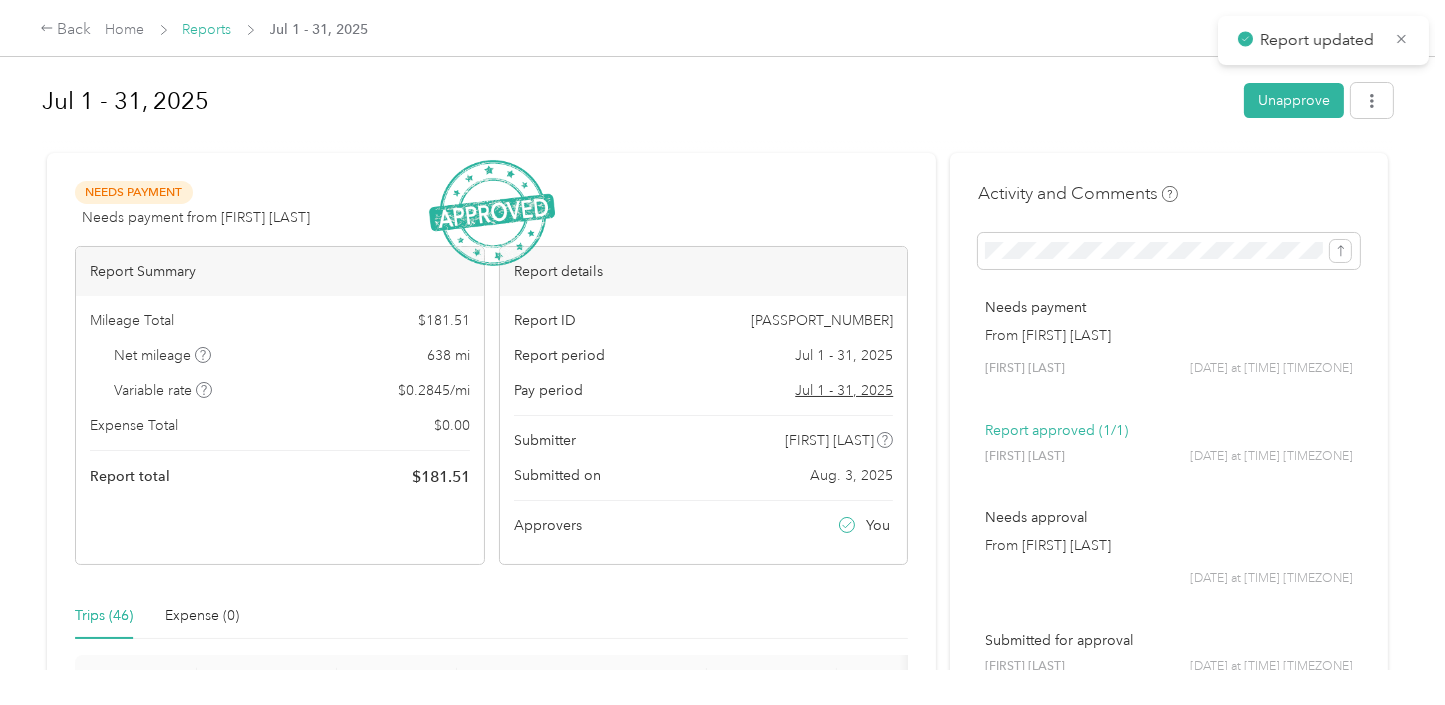 click on "Reports" at bounding box center [207, 29] 